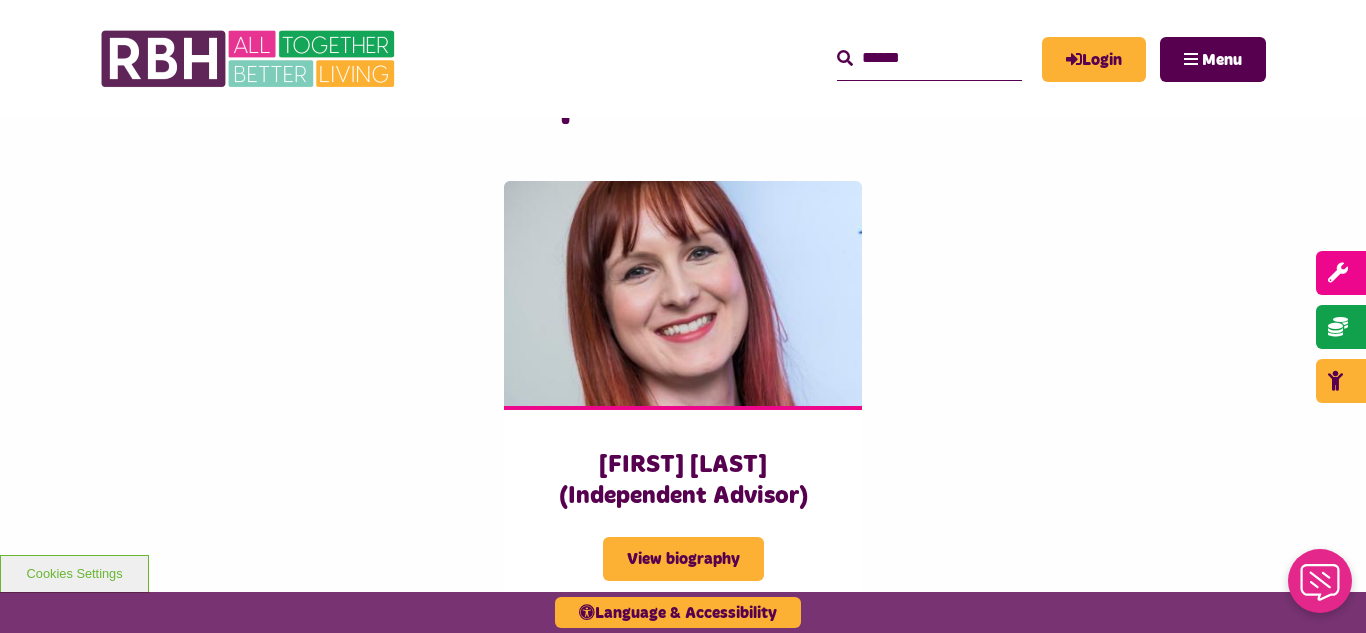 scroll, scrollTop: 0, scrollLeft: 0, axis: both 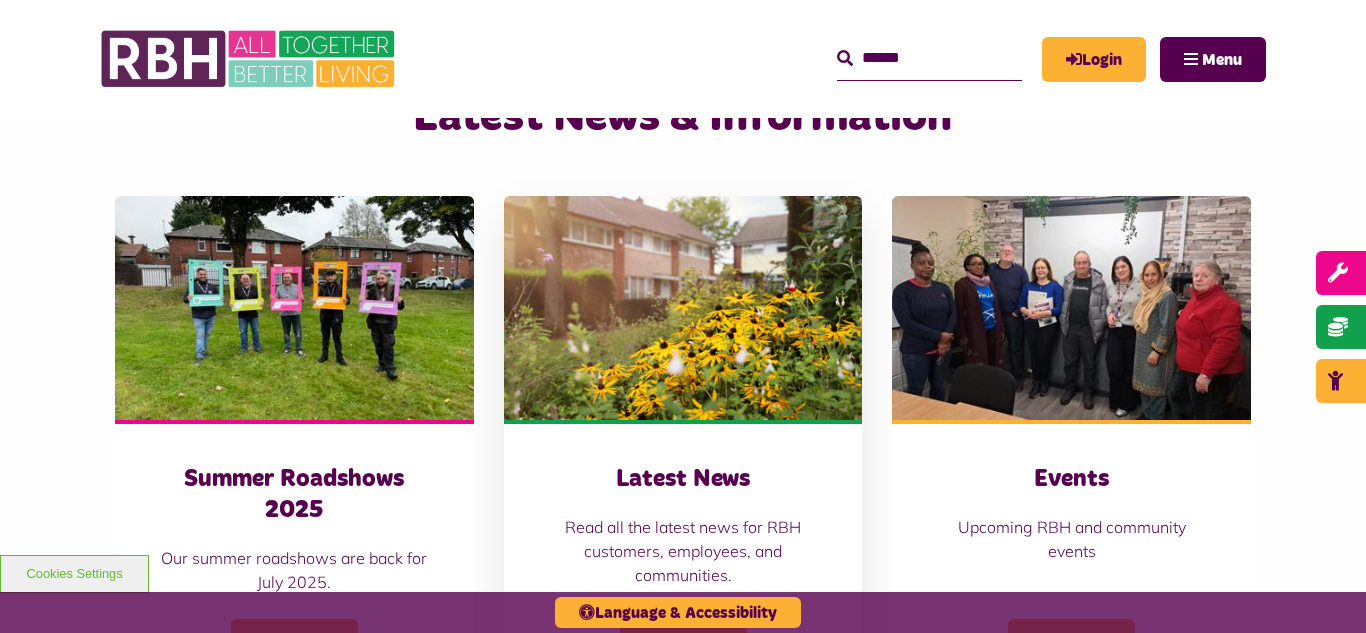 click at bounding box center [683, 308] 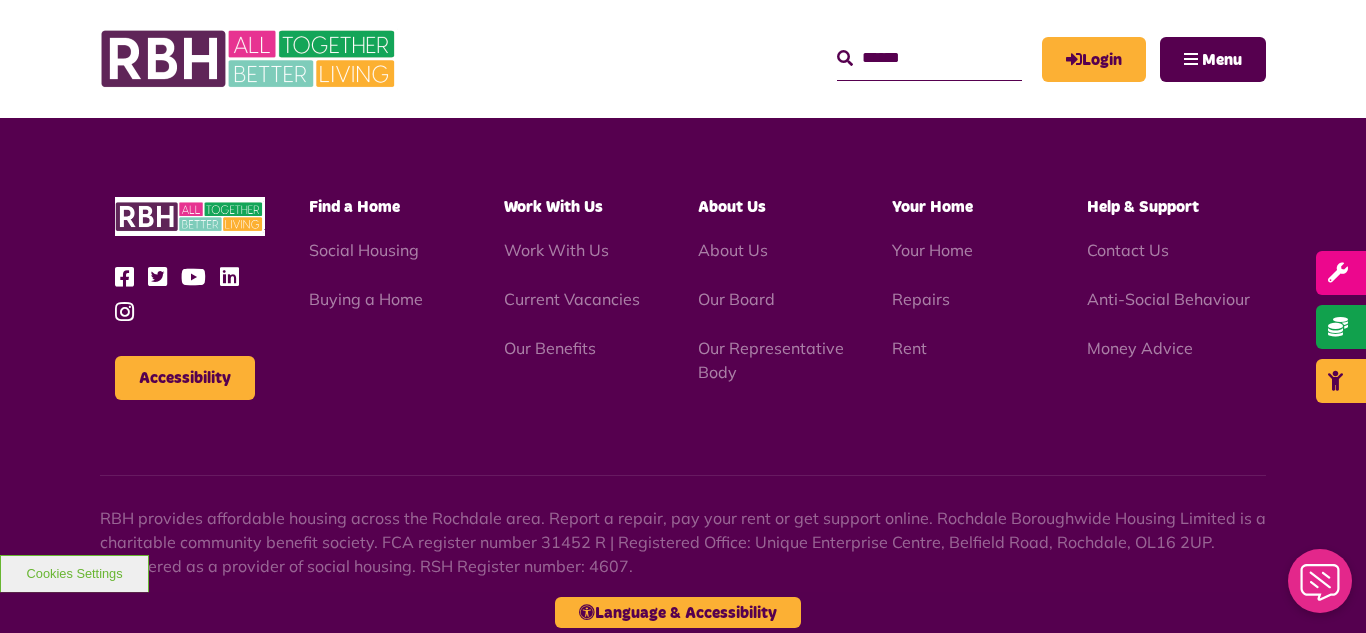 scroll, scrollTop: 2177, scrollLeft: 0, axis: vertical 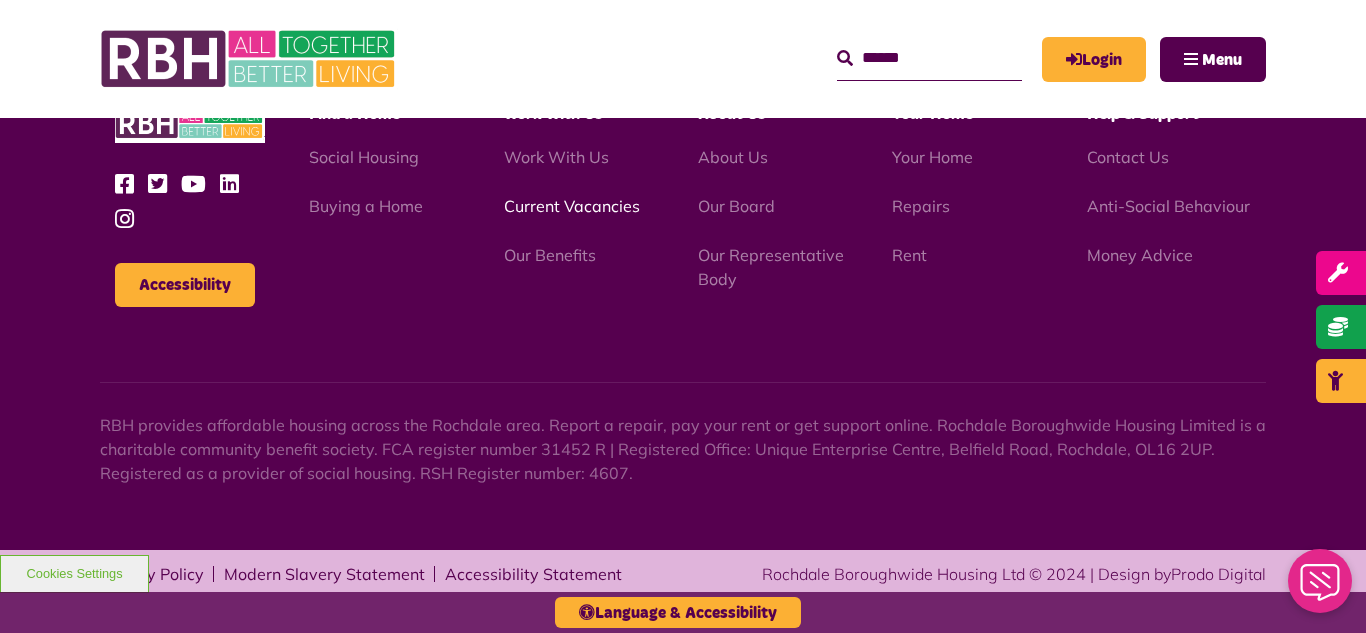 click on "Current Vacancies" at bounding box center [572, 206] 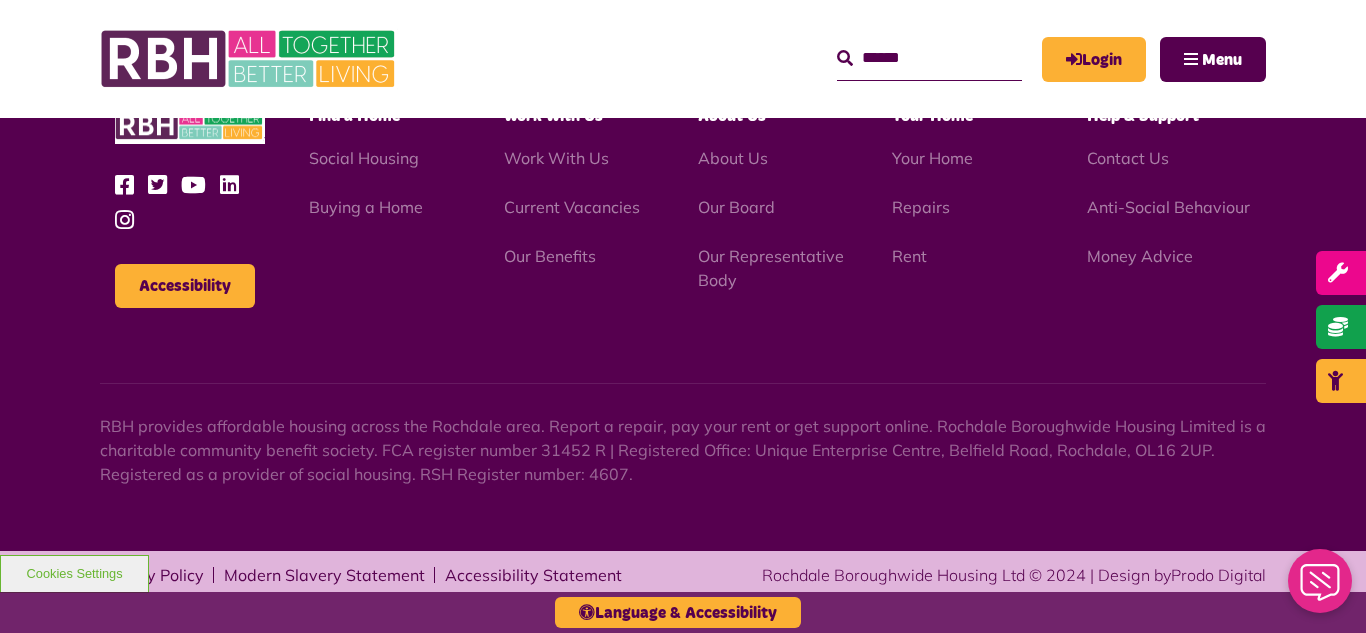 scroll, scrollTop: 2381, scrollLeft: 0, axis: vertical 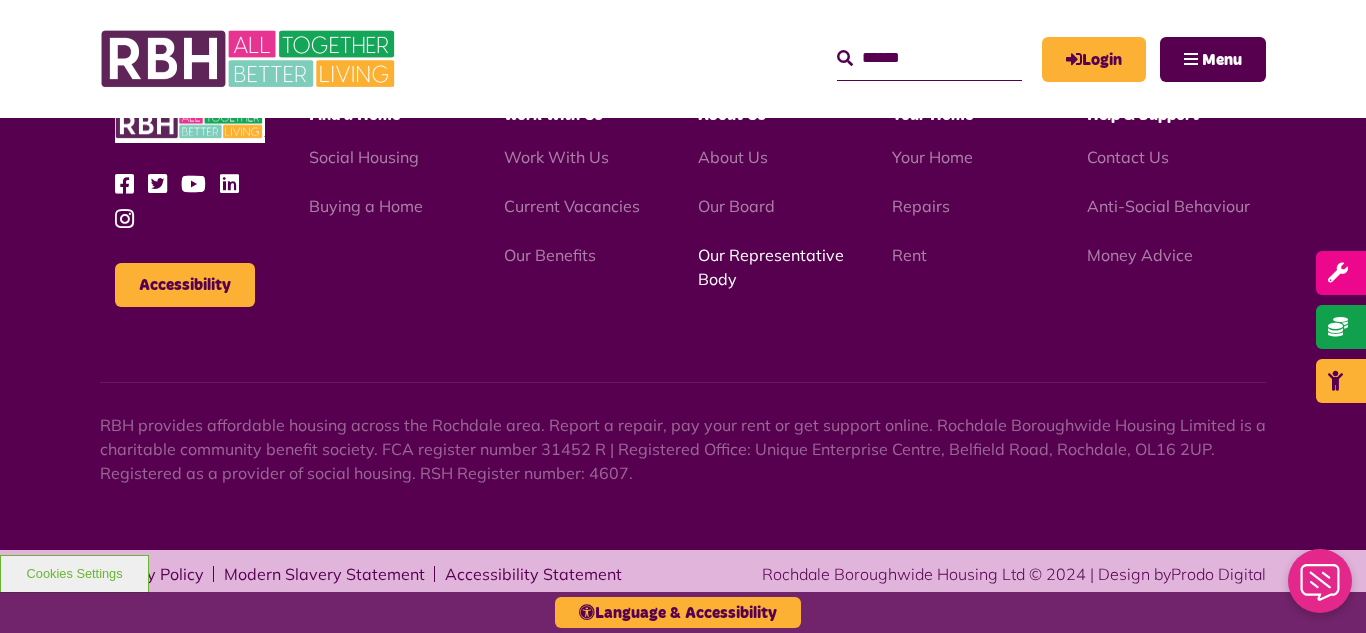 click on "Our Representative Body" at bounding box center [771, 267] 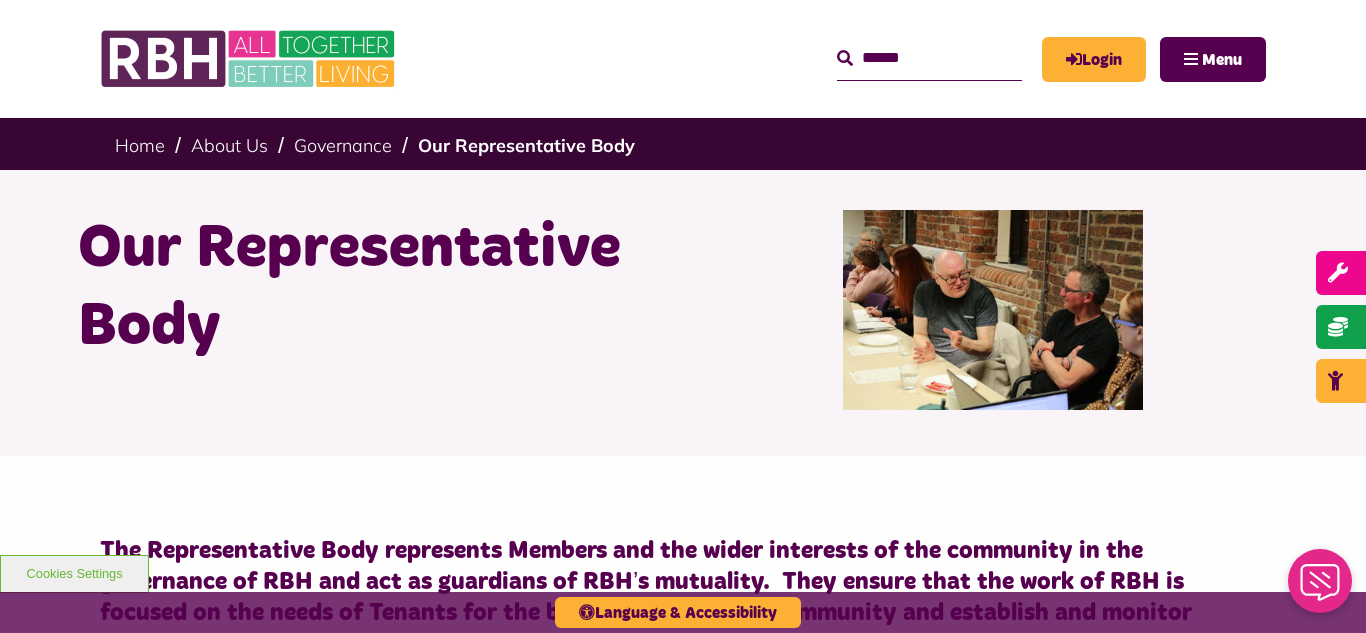 scroll, scrollTop: 0, scrollLeft: 0, axis: both 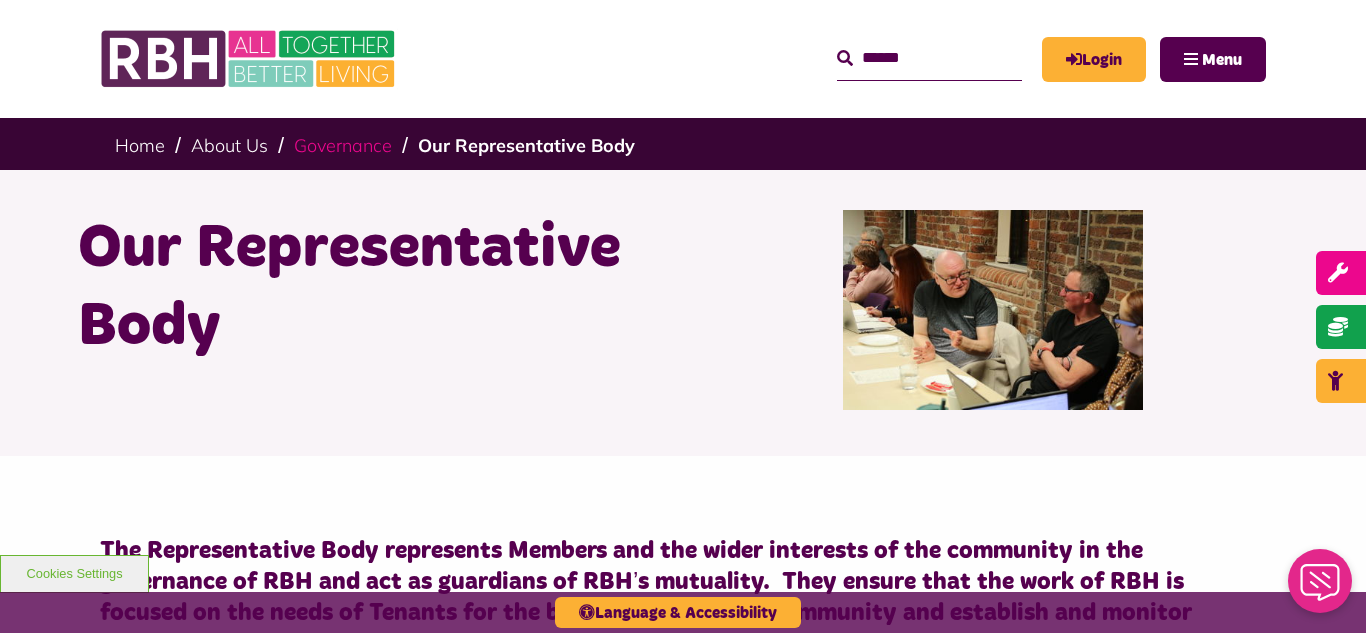 click on "Governance" at bounding box center [343, 145] 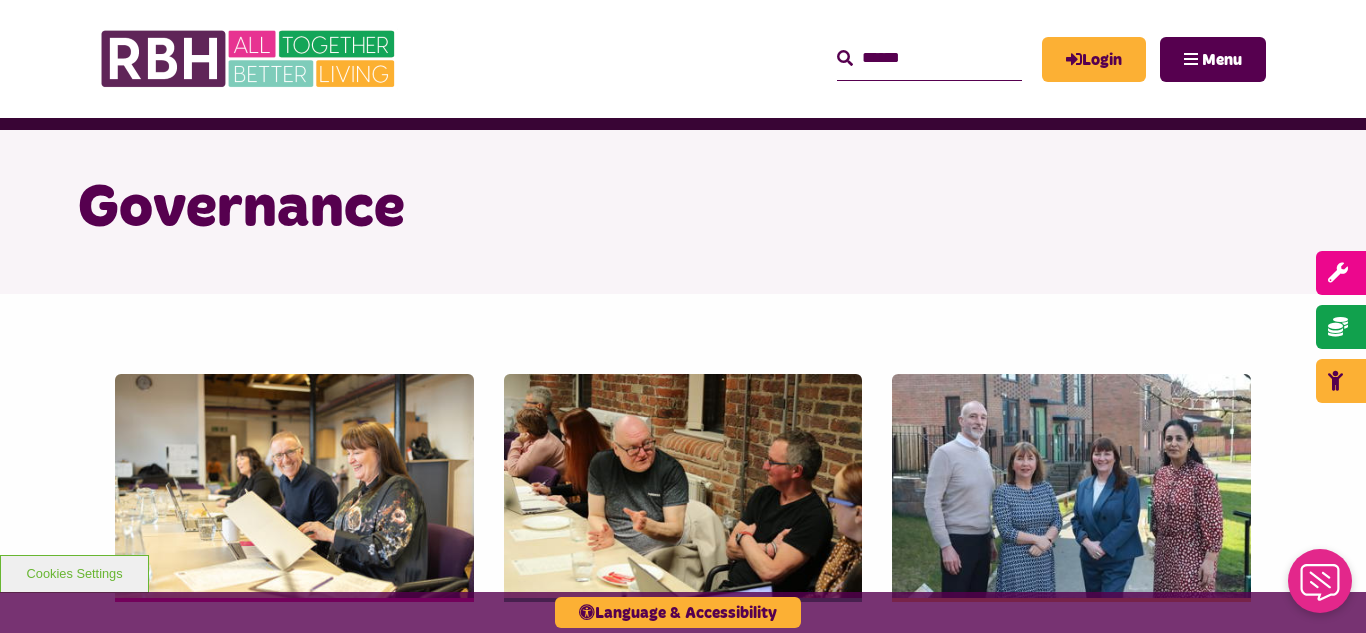scroll, scrollTop: 120, scrollLeft: 0, axis: vertical 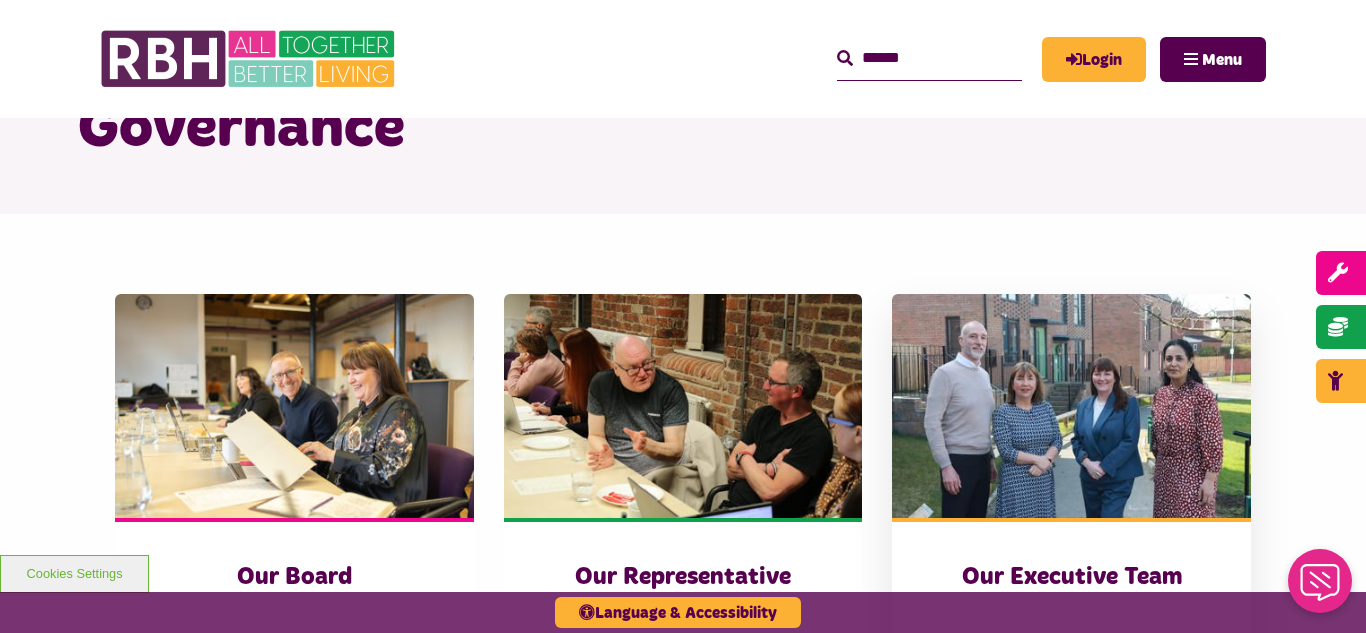 click at bounding box center (1071, 406) 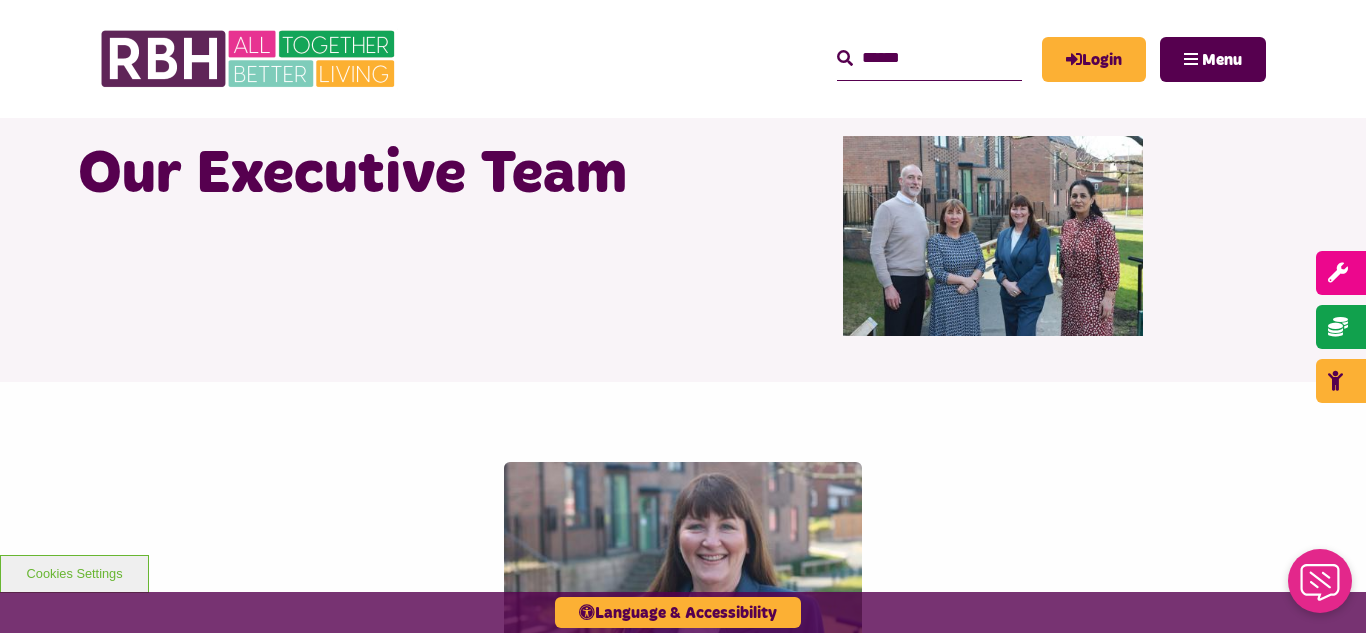 scroll, scrollTop: 0, scrollLeft: 0, axis: both 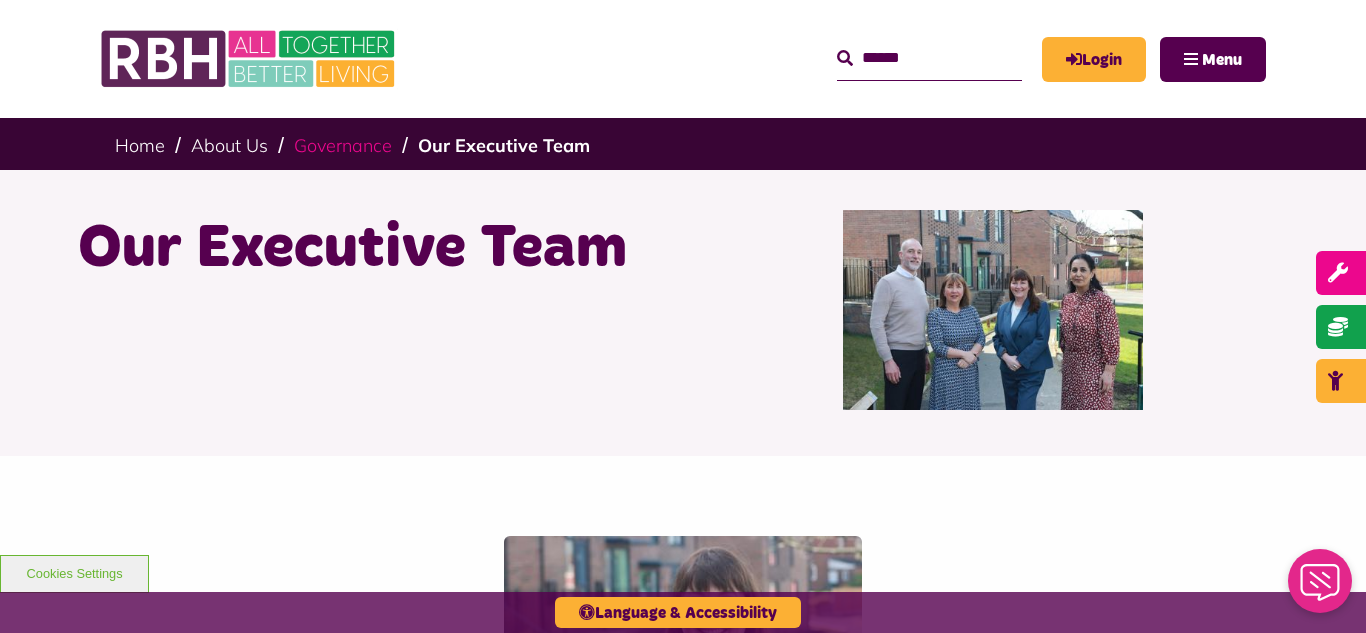 click on "Governance" at bounding box center [343, 145] 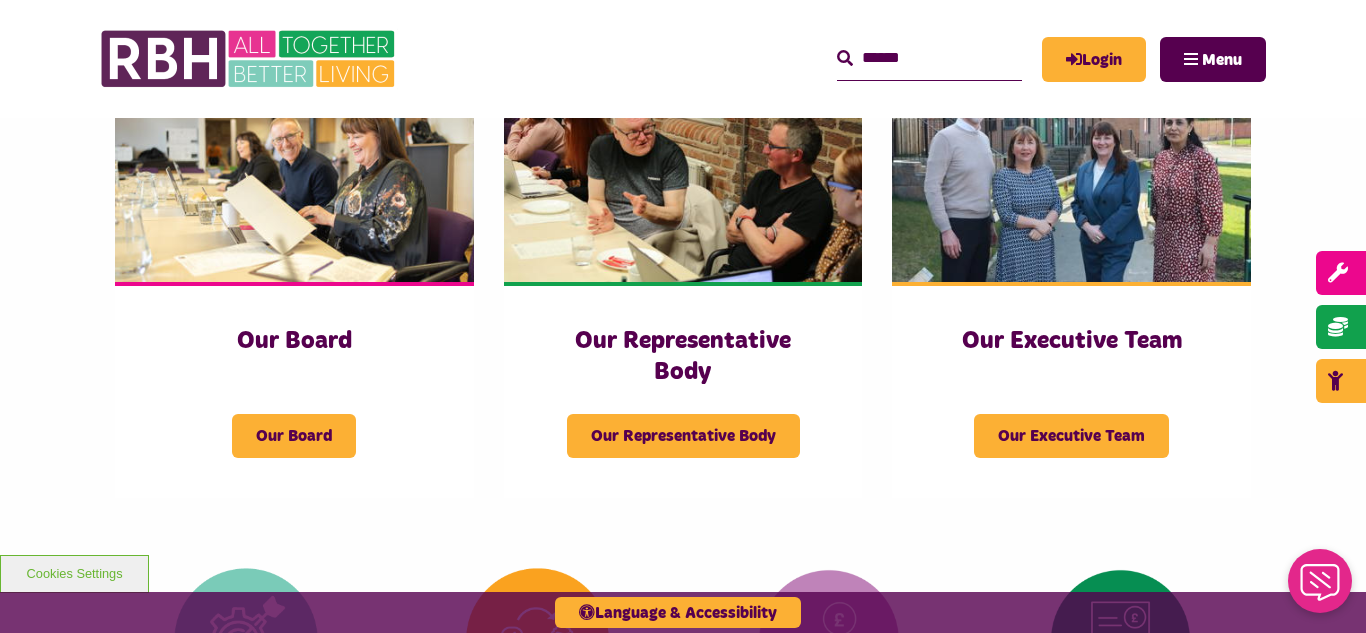 scroll, scrollTop: 360, scrollLeft: 0, axis: vertical 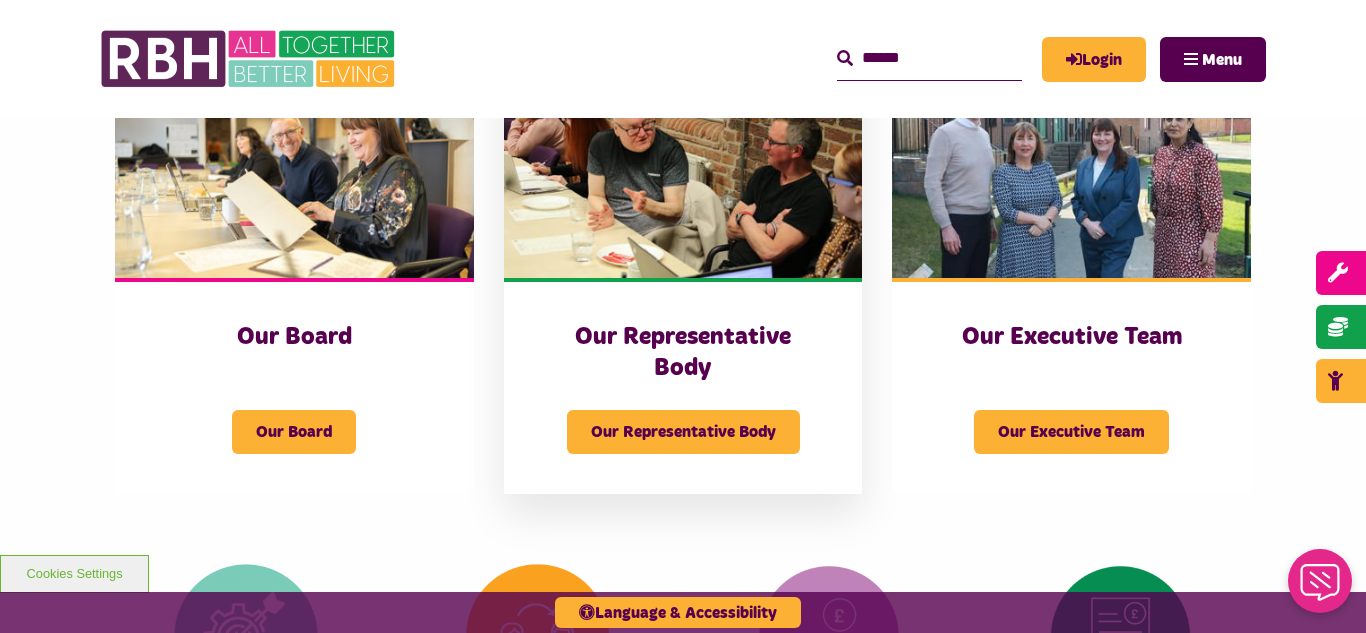 click at bounding box center (683, 166) 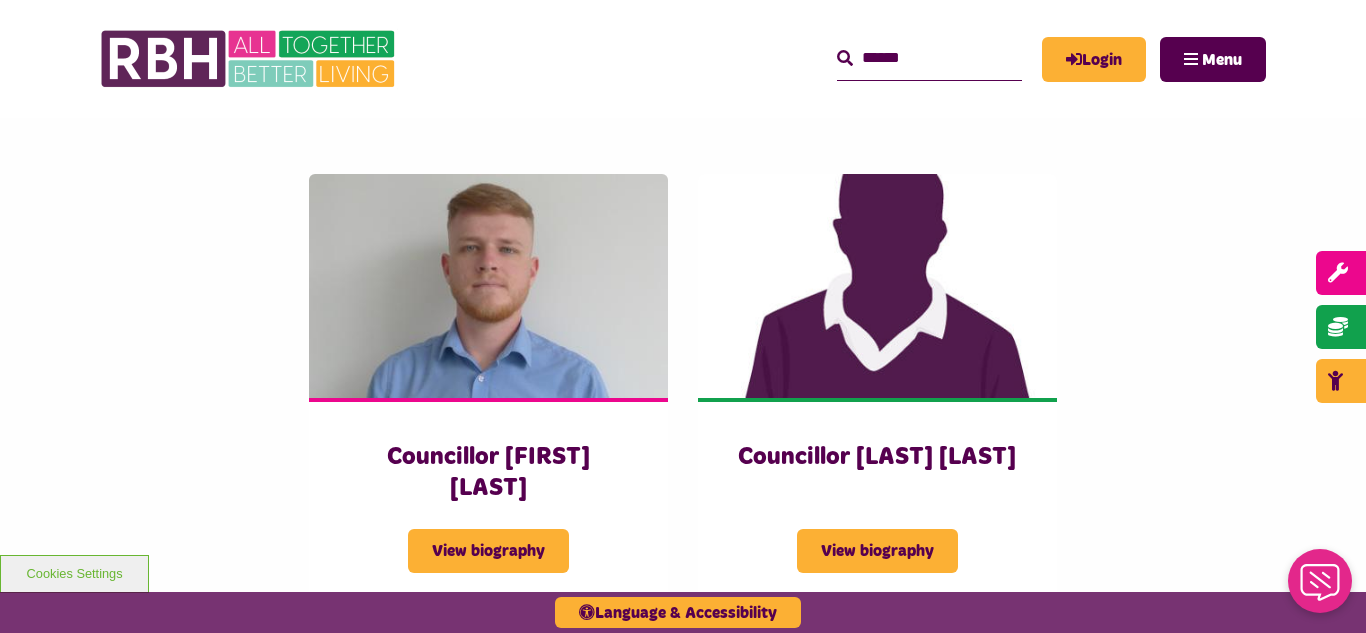 scroll, scrollTop: 4280, scrollLeft: 0, axis: vertical 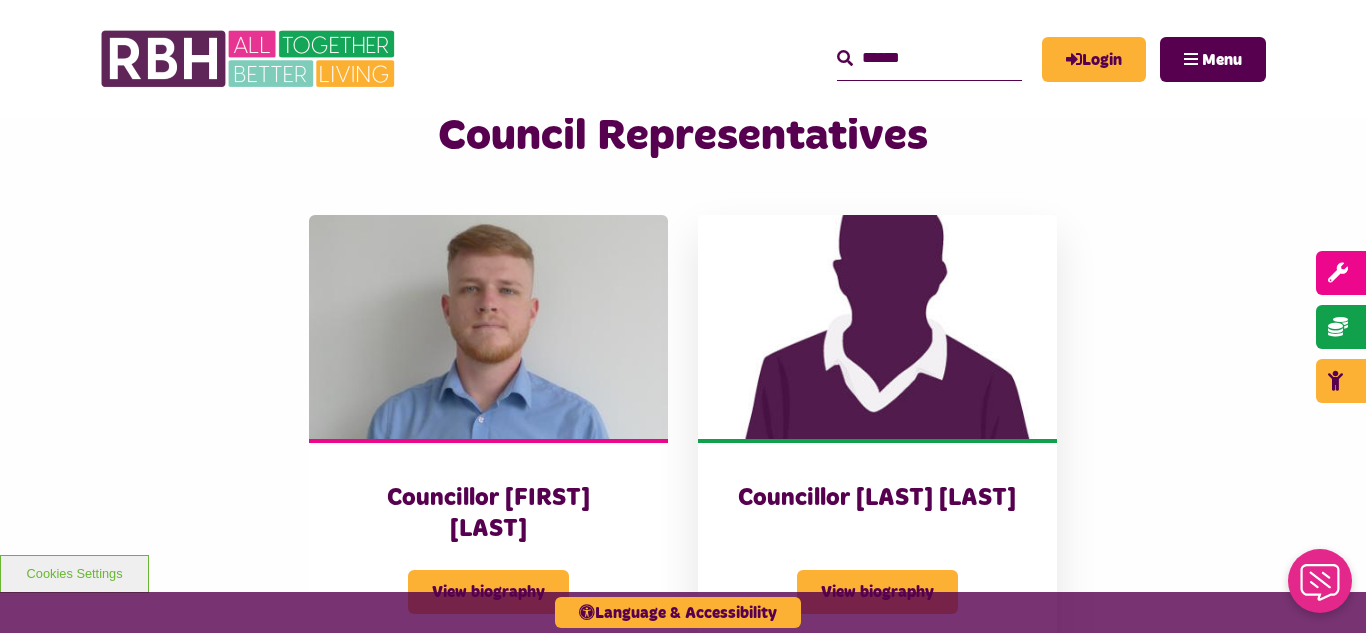 click at bounding box center [877, 327] 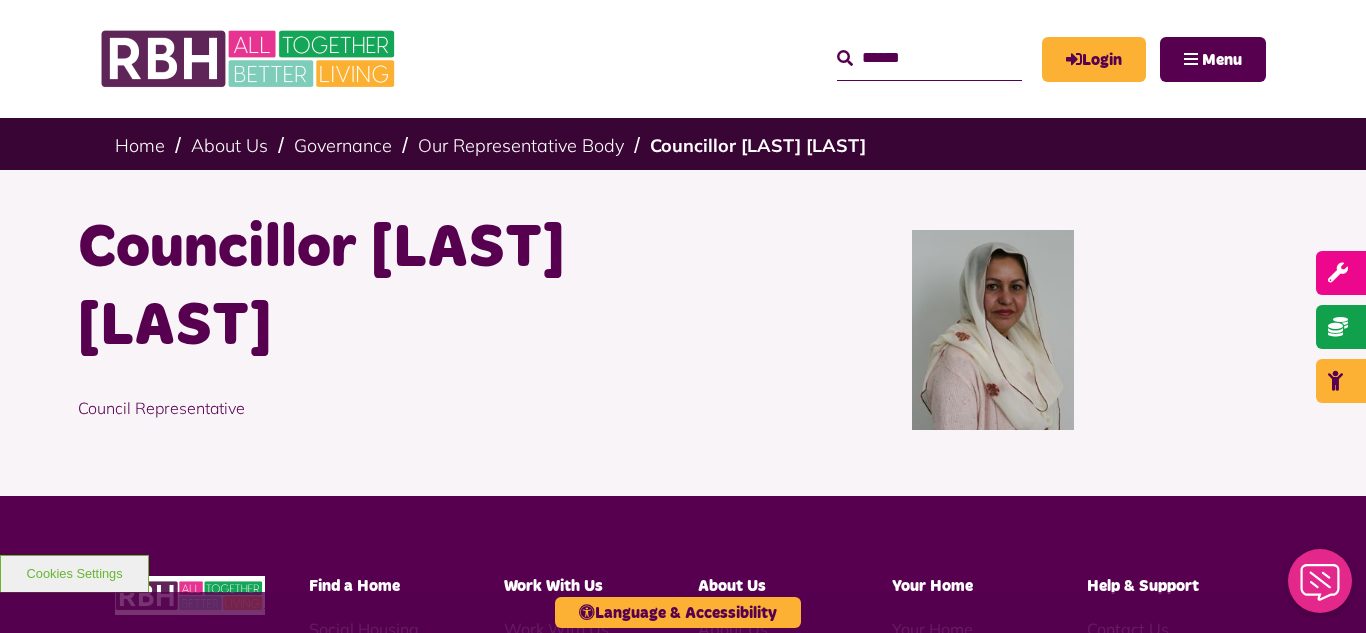 scroll, scrollTop: 0, scrollLeft: 0, axis: both 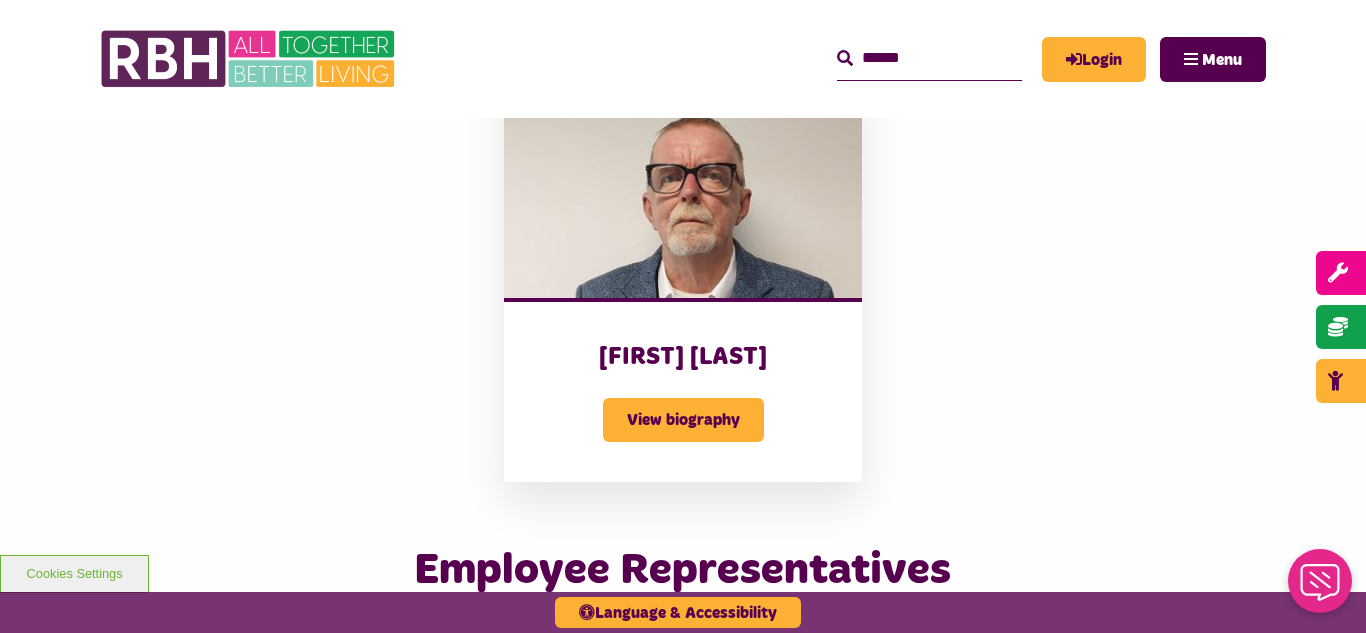 click at bounding box center [683, 186] 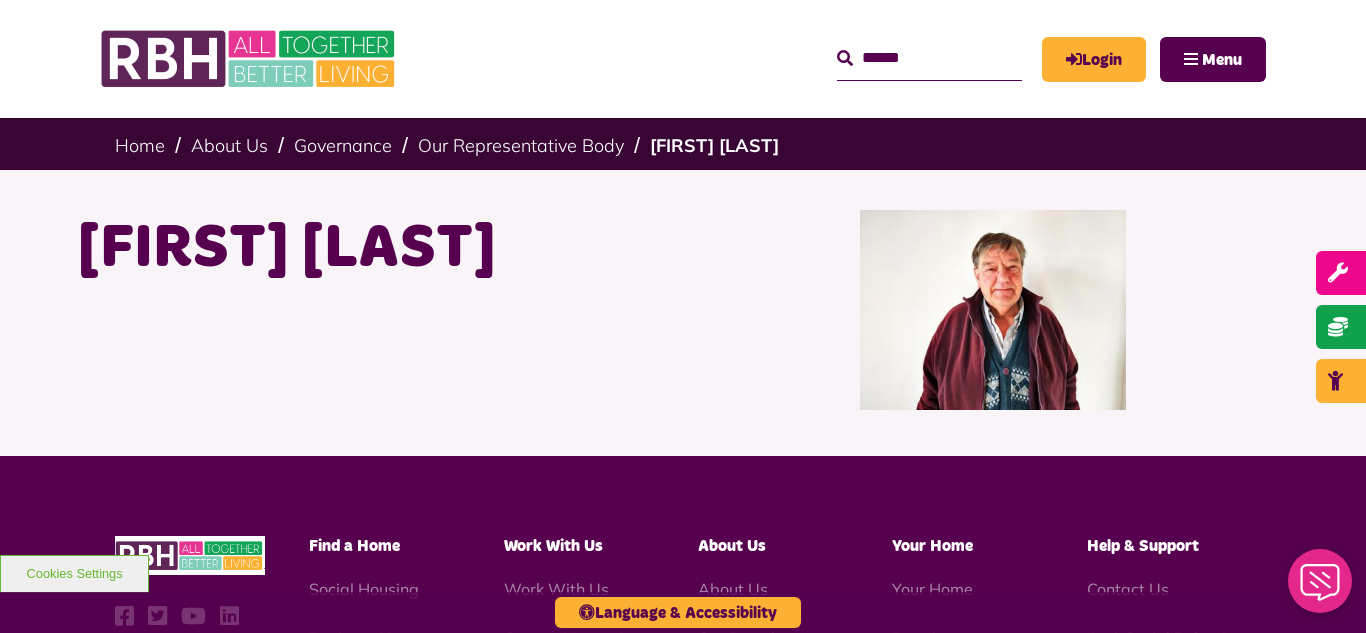 scroll, scrollTop: 0, scrollLeft: 0, axis: both 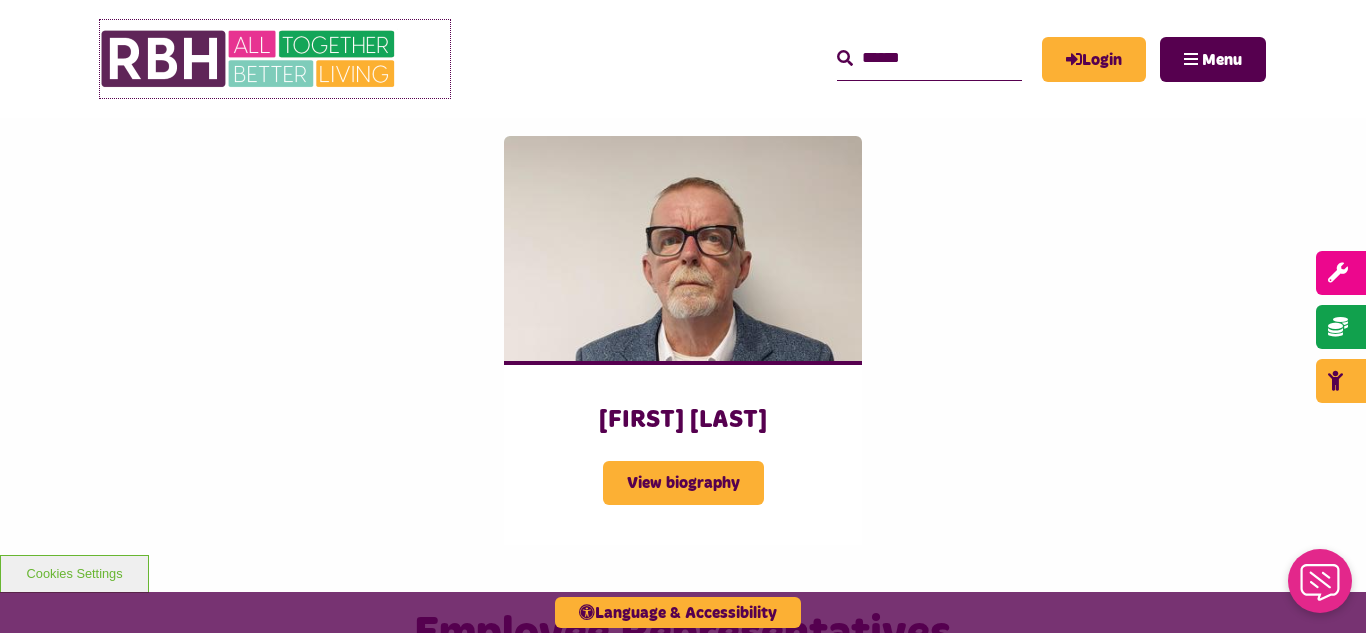 click at bounding box center (250, 59) 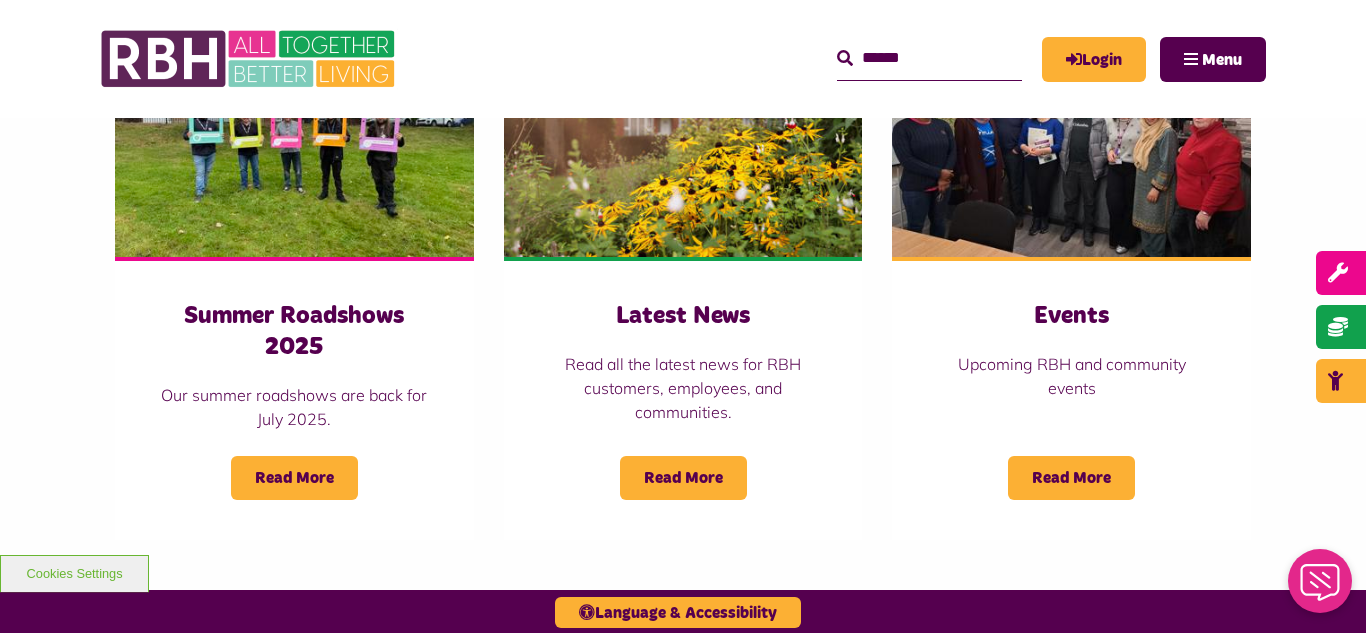 scroll, scrollTop: 1600, scrollLeft: 0, axis: vertical 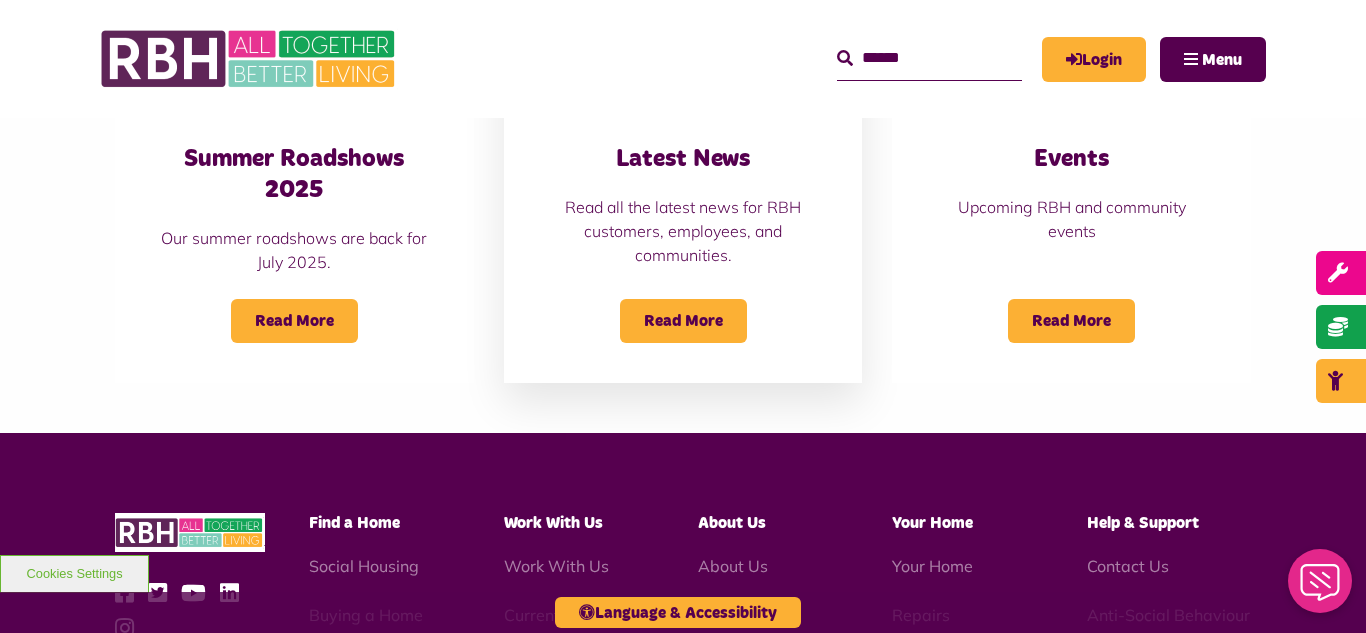 click on "Latest News" at bounding box center (683, 159) 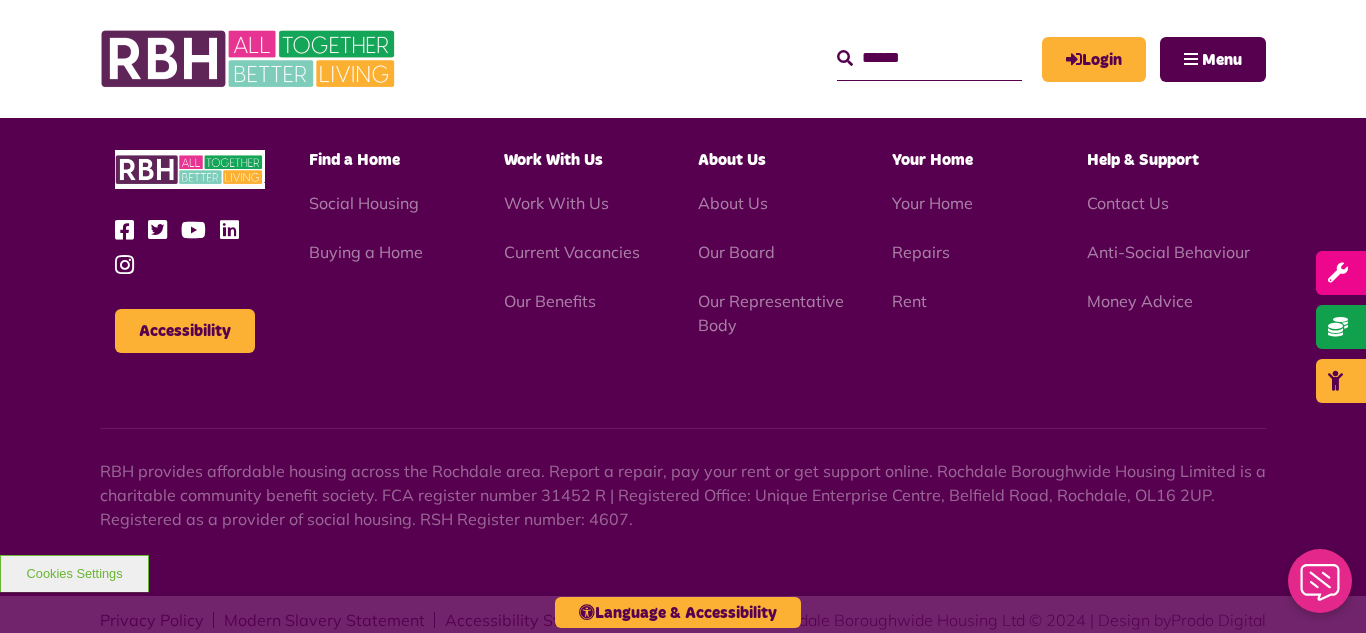 scroll, scrollTop: 2177, scrollLeft: 0, axis: vertical 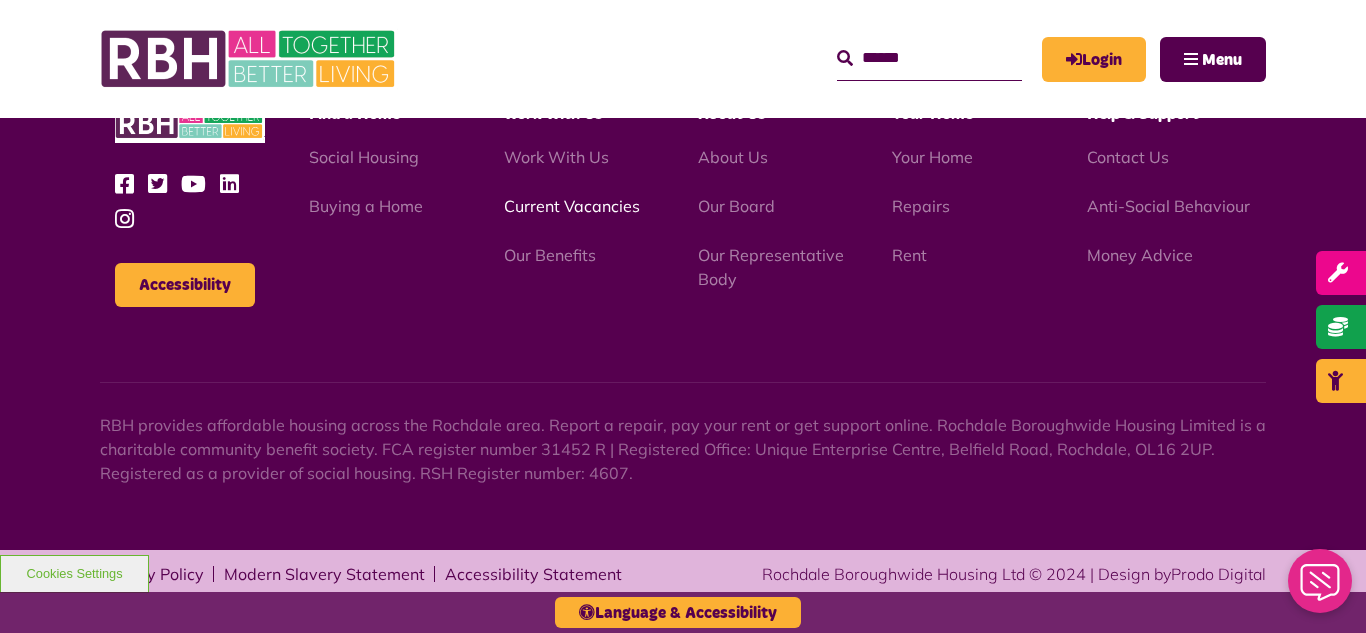click on "Current Vacancies" at bounding box center [572, 206] 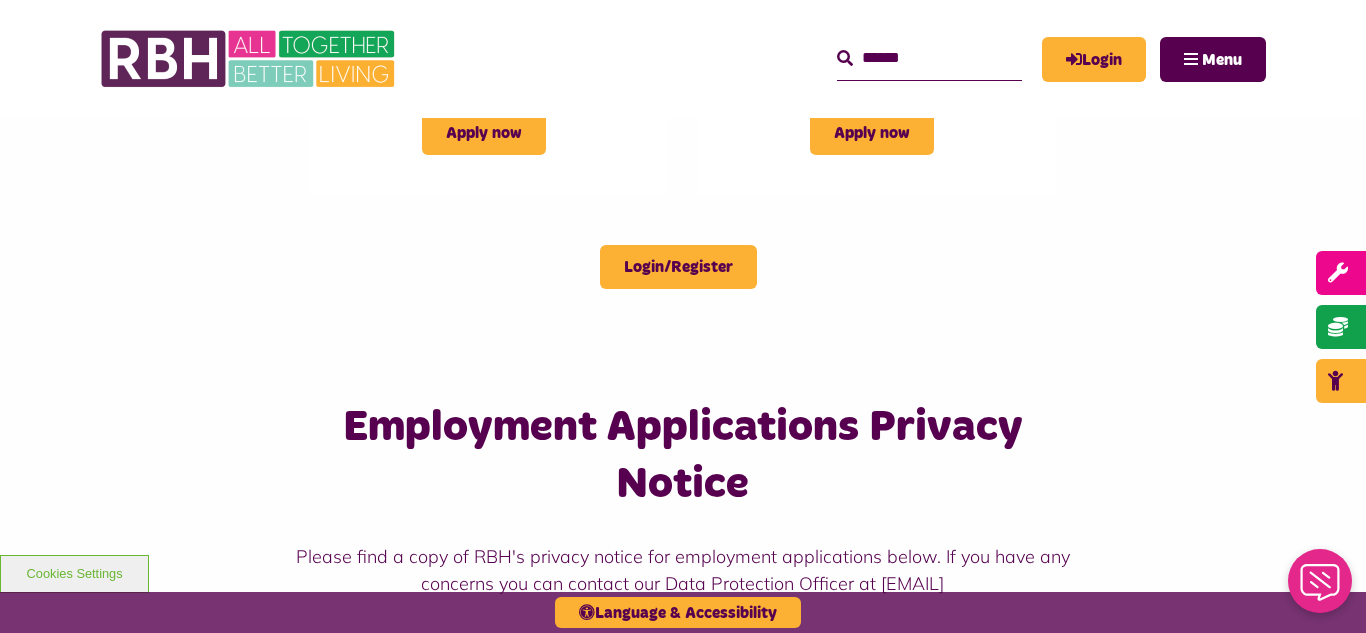 scroll, scrollTop: 1120, scrollLeft: 0, axis: vertical 